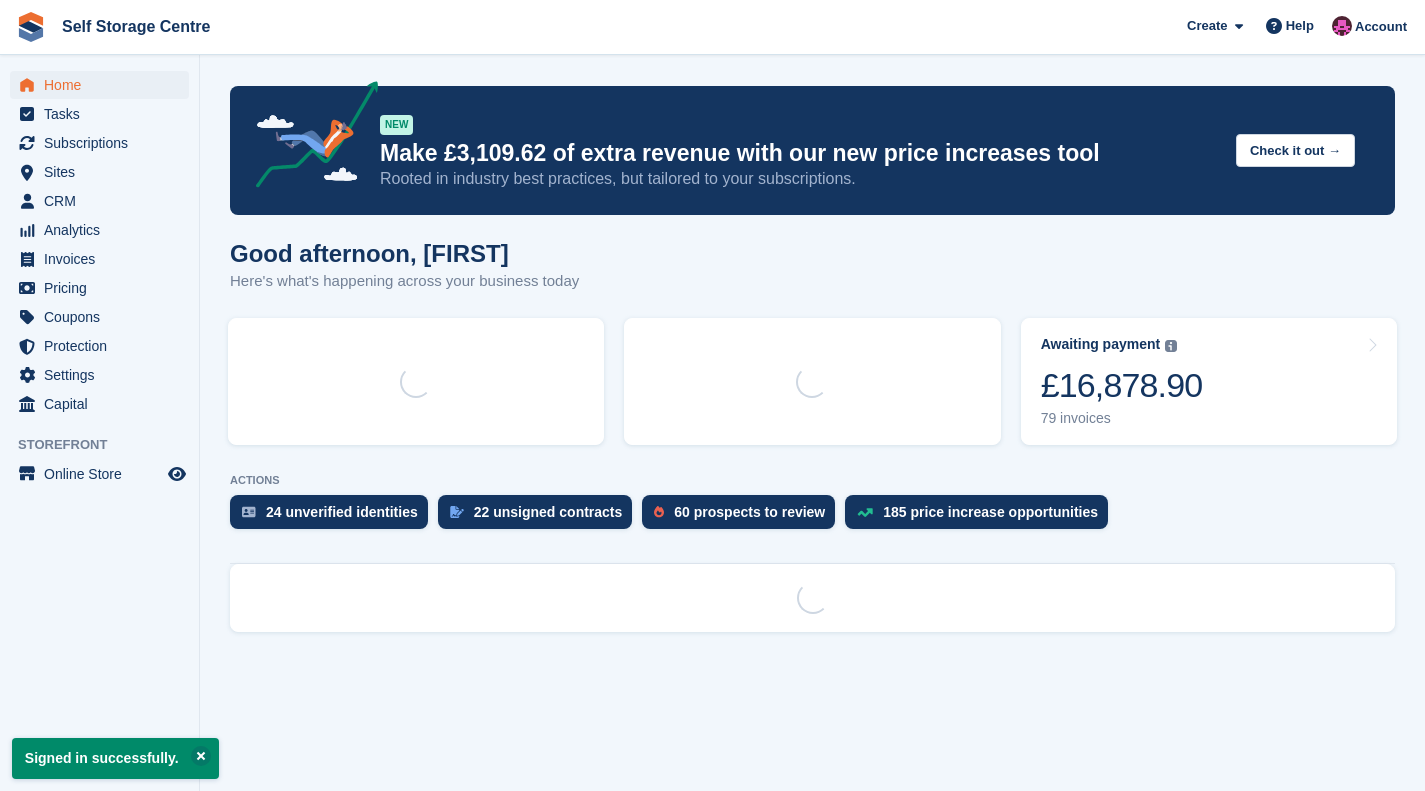 scroll, scrollTop: 0, scrollLeft: 0, axis: both 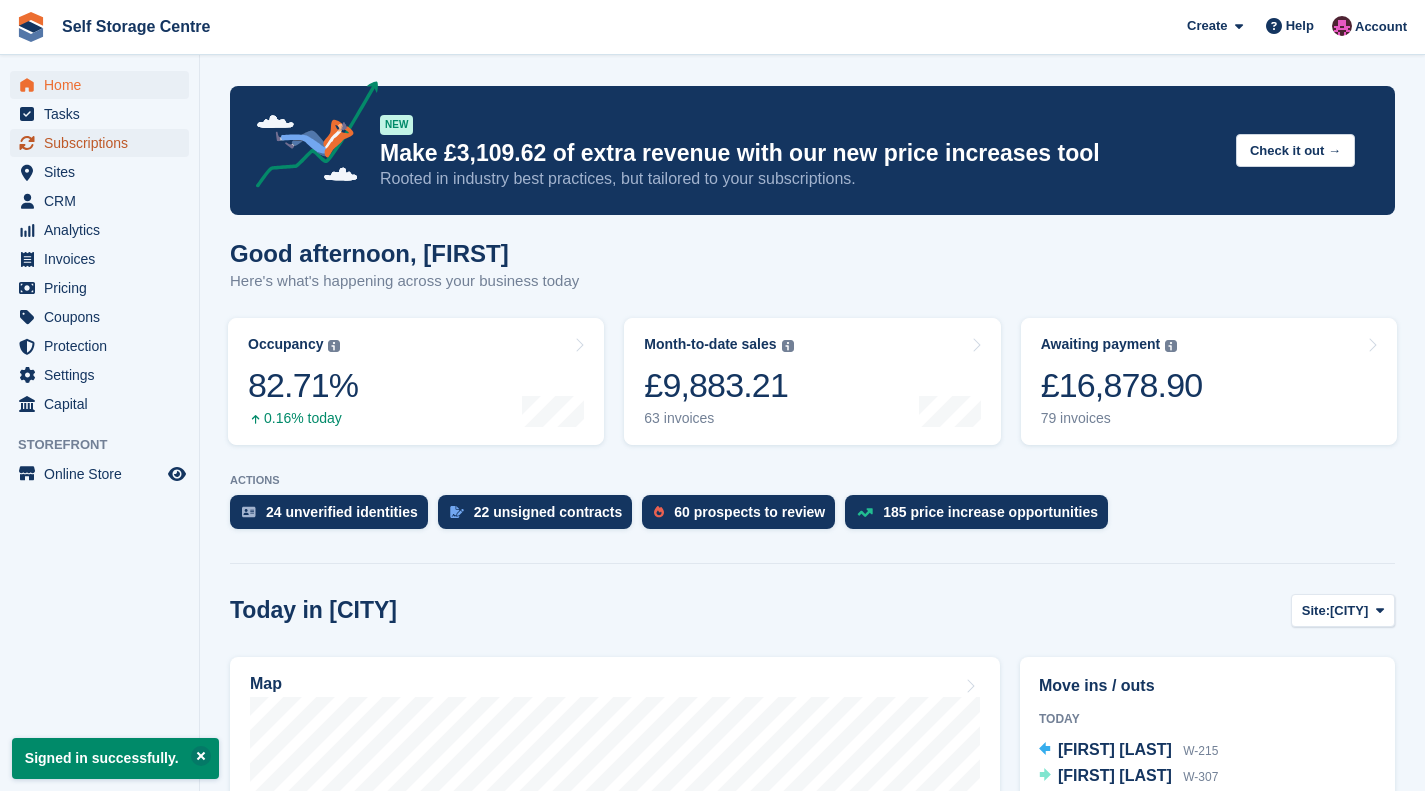 click on "Subscriptions" at bounding box center (104, 143) 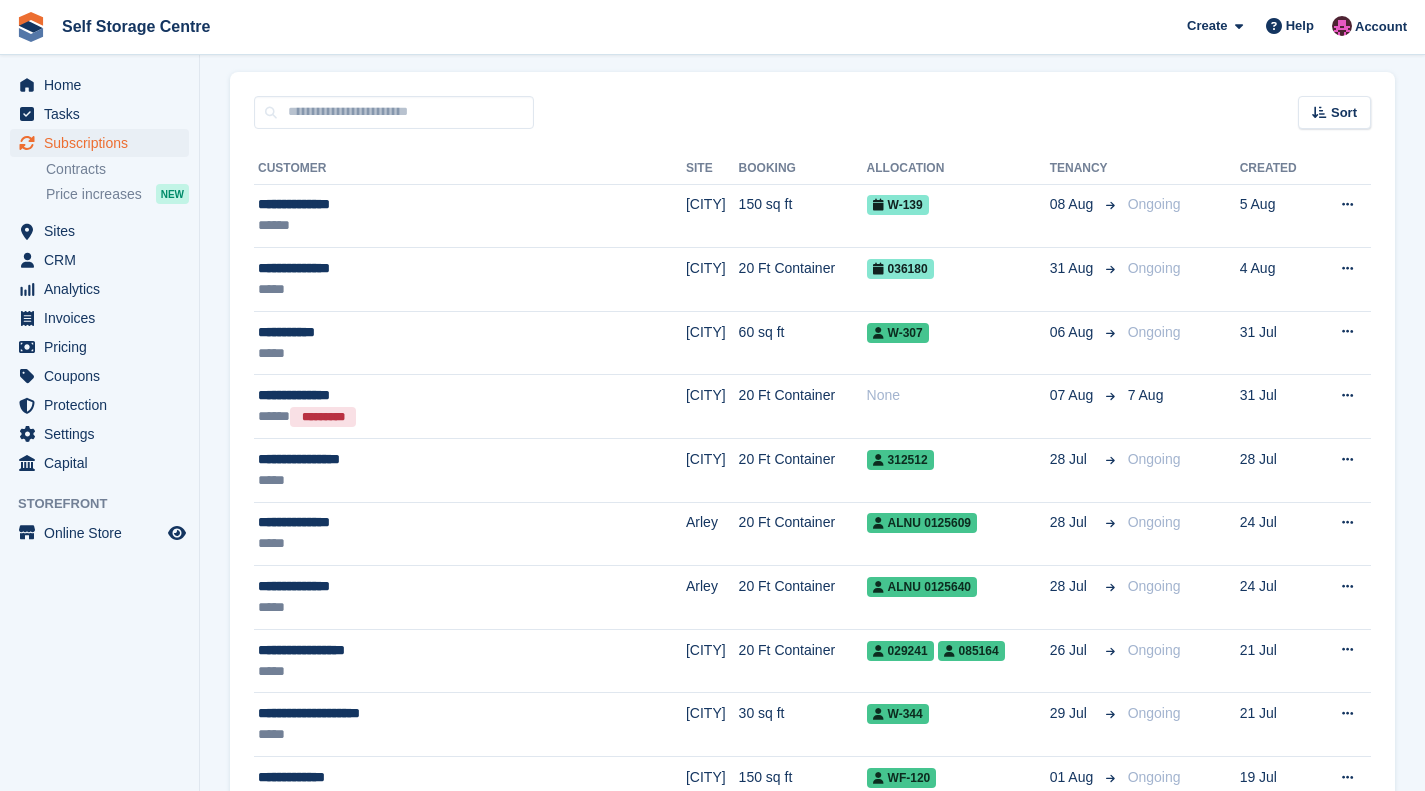 scroll, scrollTop: 133, scrollLeft: 0, axis: vertical 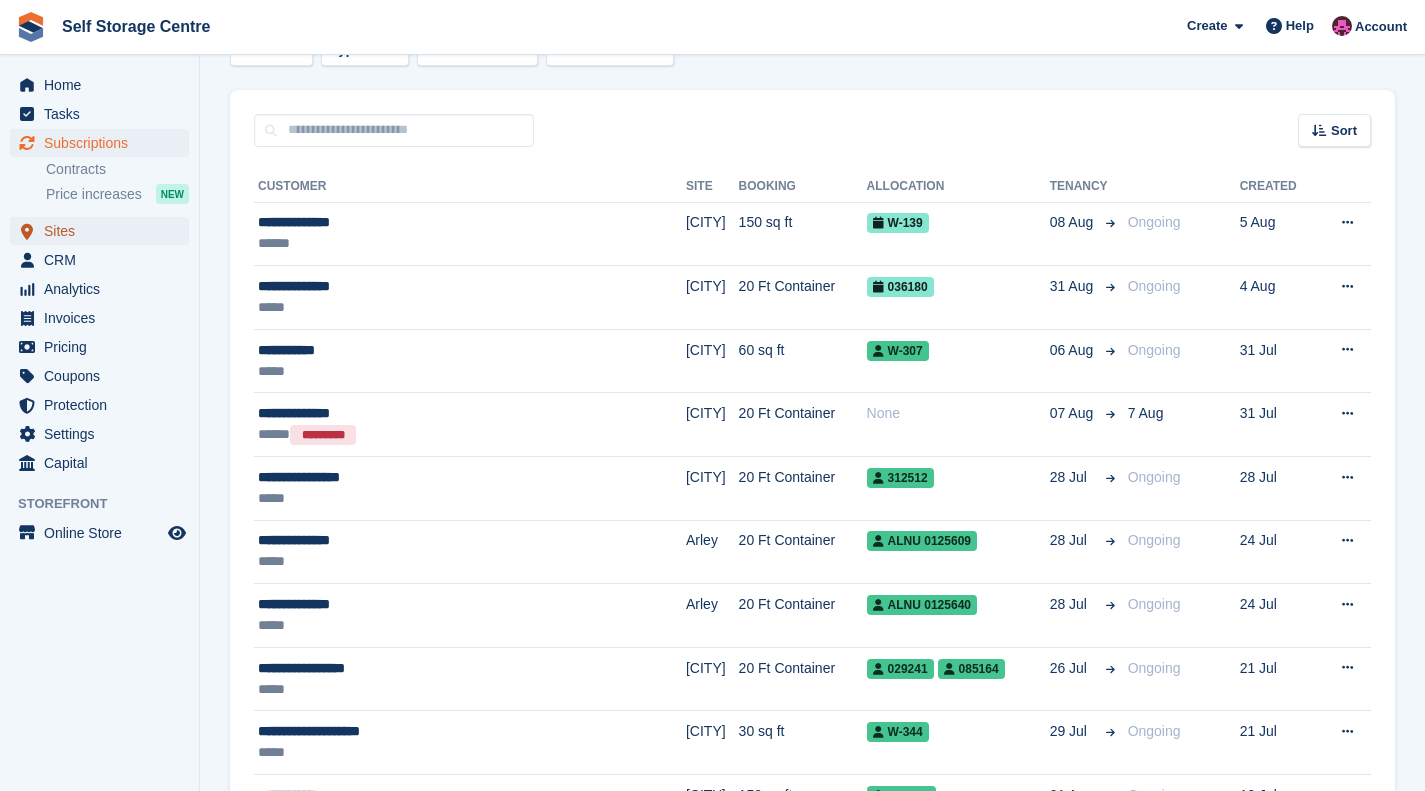 click on "Sites" at bounding box center (104, 231) 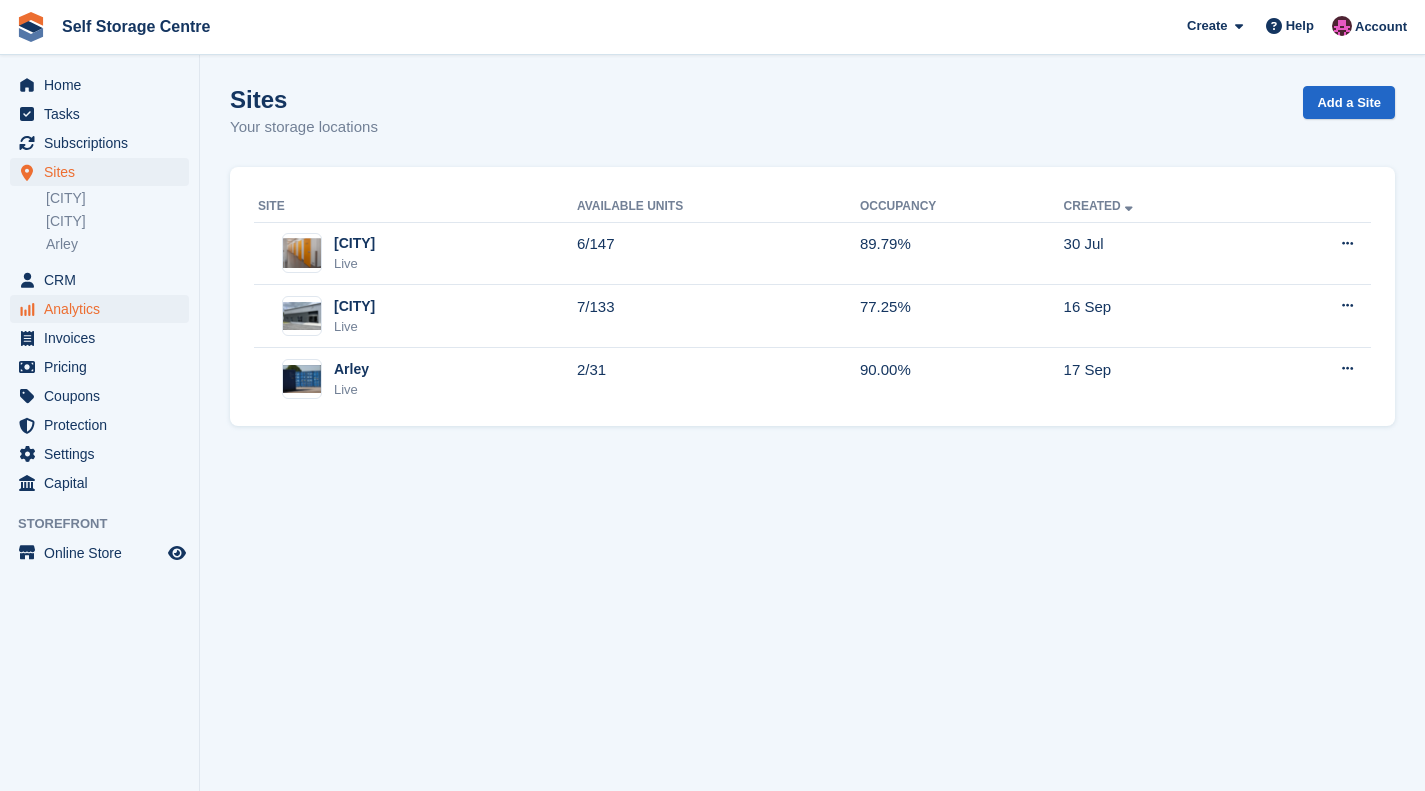 scroll, scrollTop: 0, scrollLeft: 0, axis: both 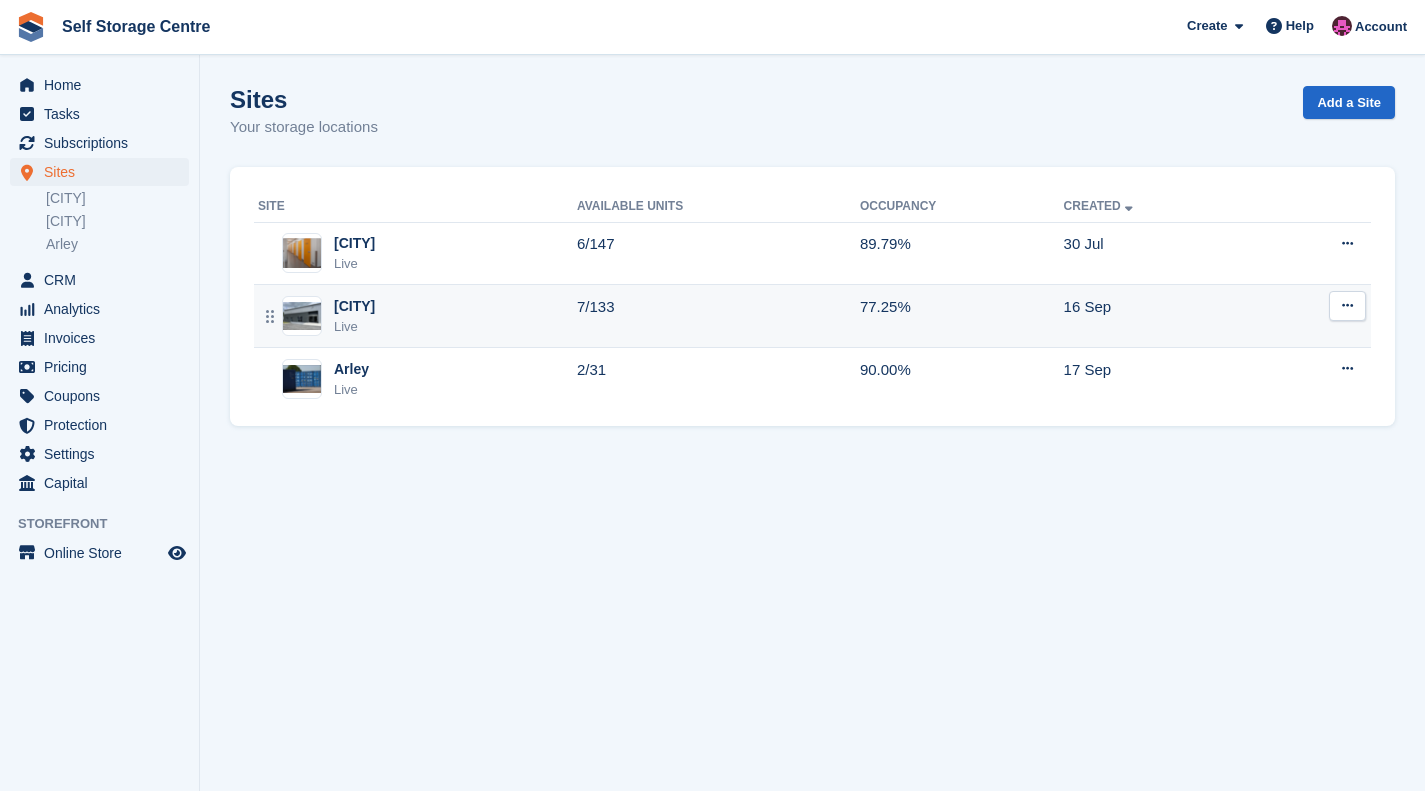 click on "Live" at bounding box center [354, 327] 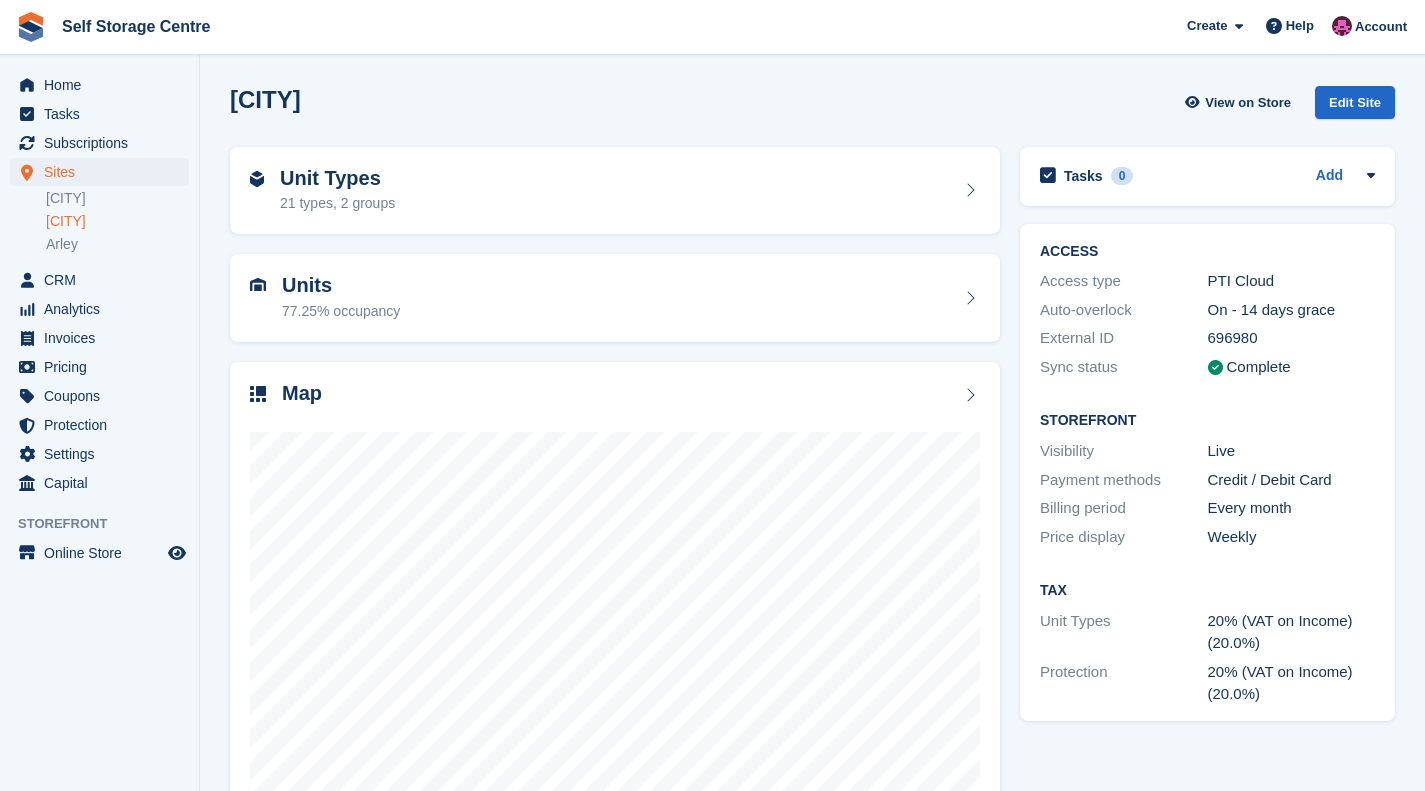 scroll, scrollTop: 61, scrollLeft: 0, axis: vertical 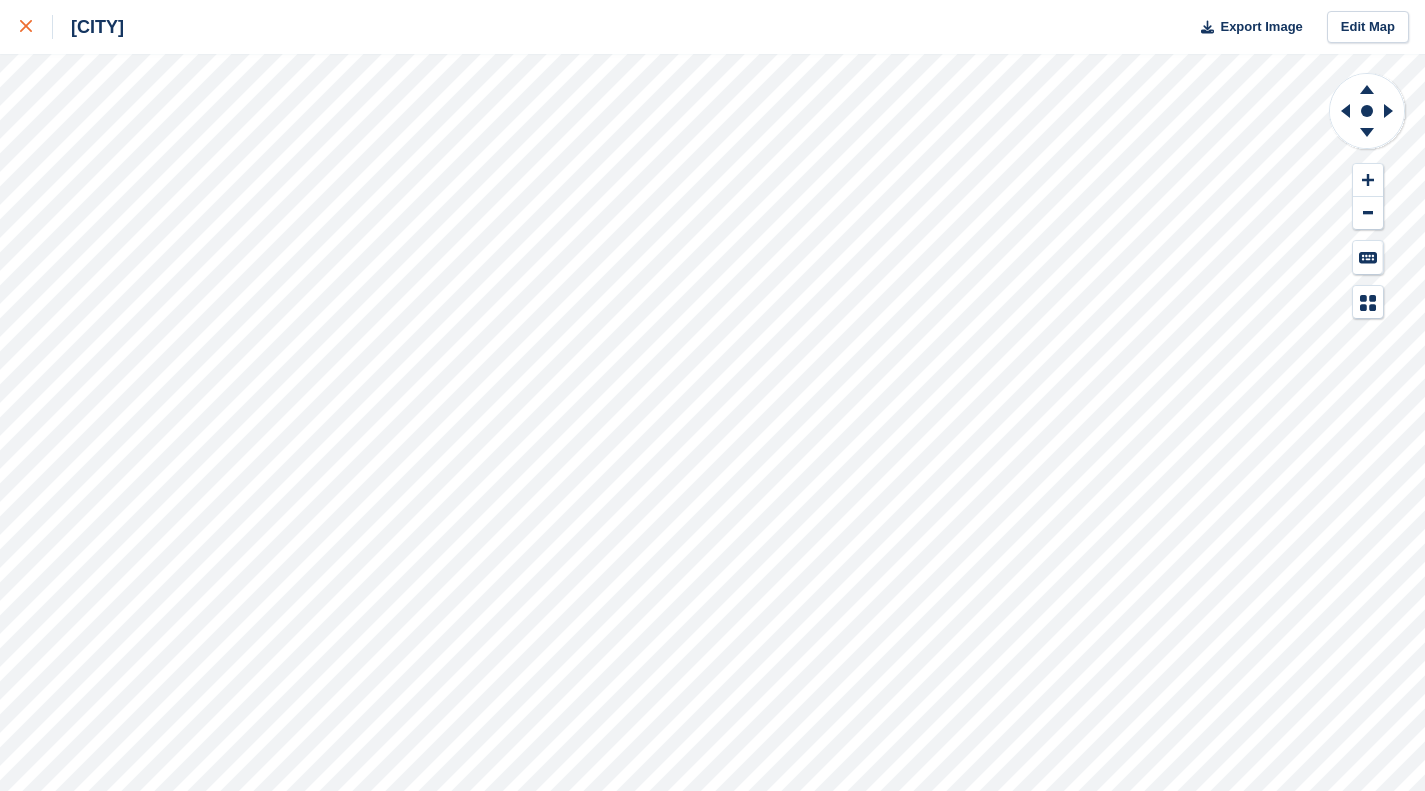 click 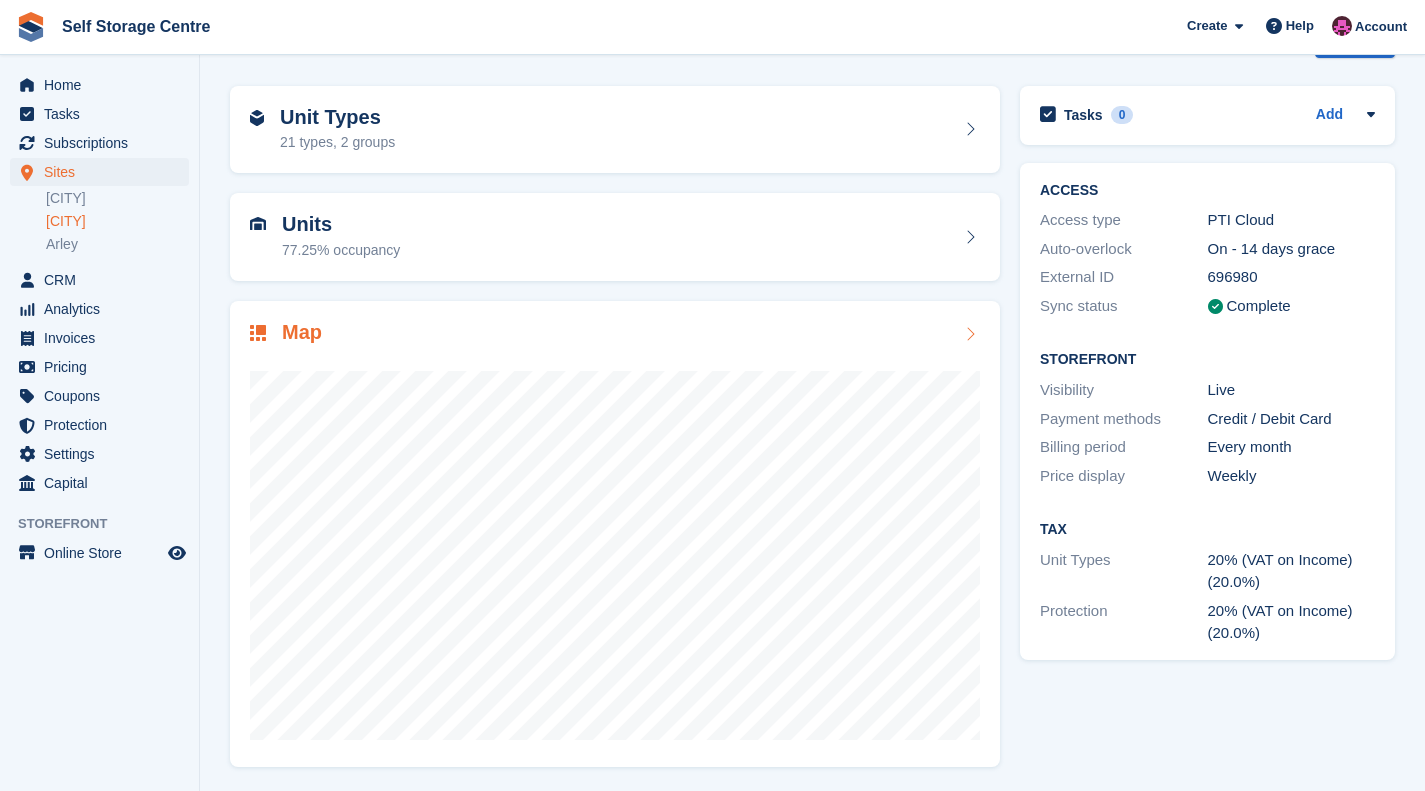 scroll, scrollTop: 0, scrollLeft: 0, axis: both 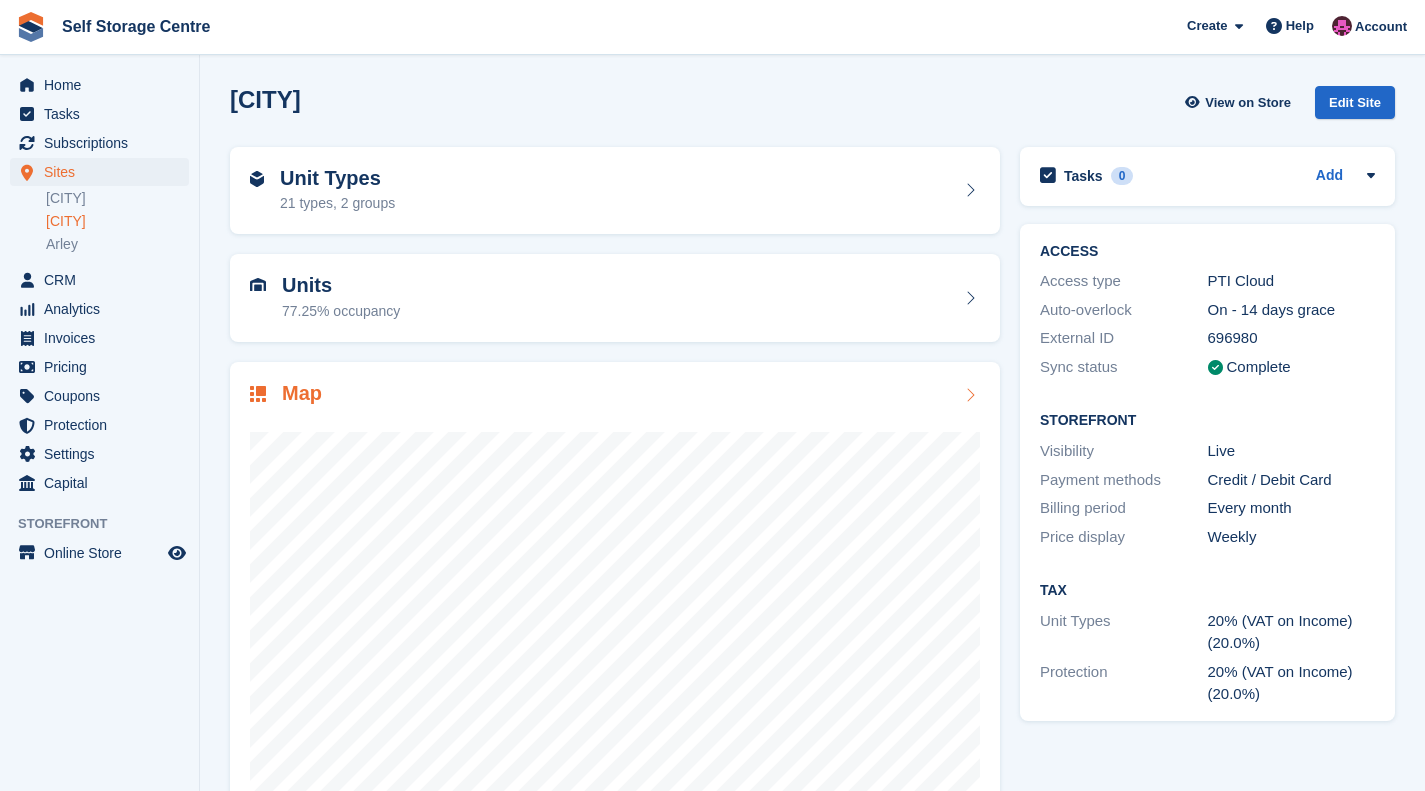 click at bounding box center [615, 608] 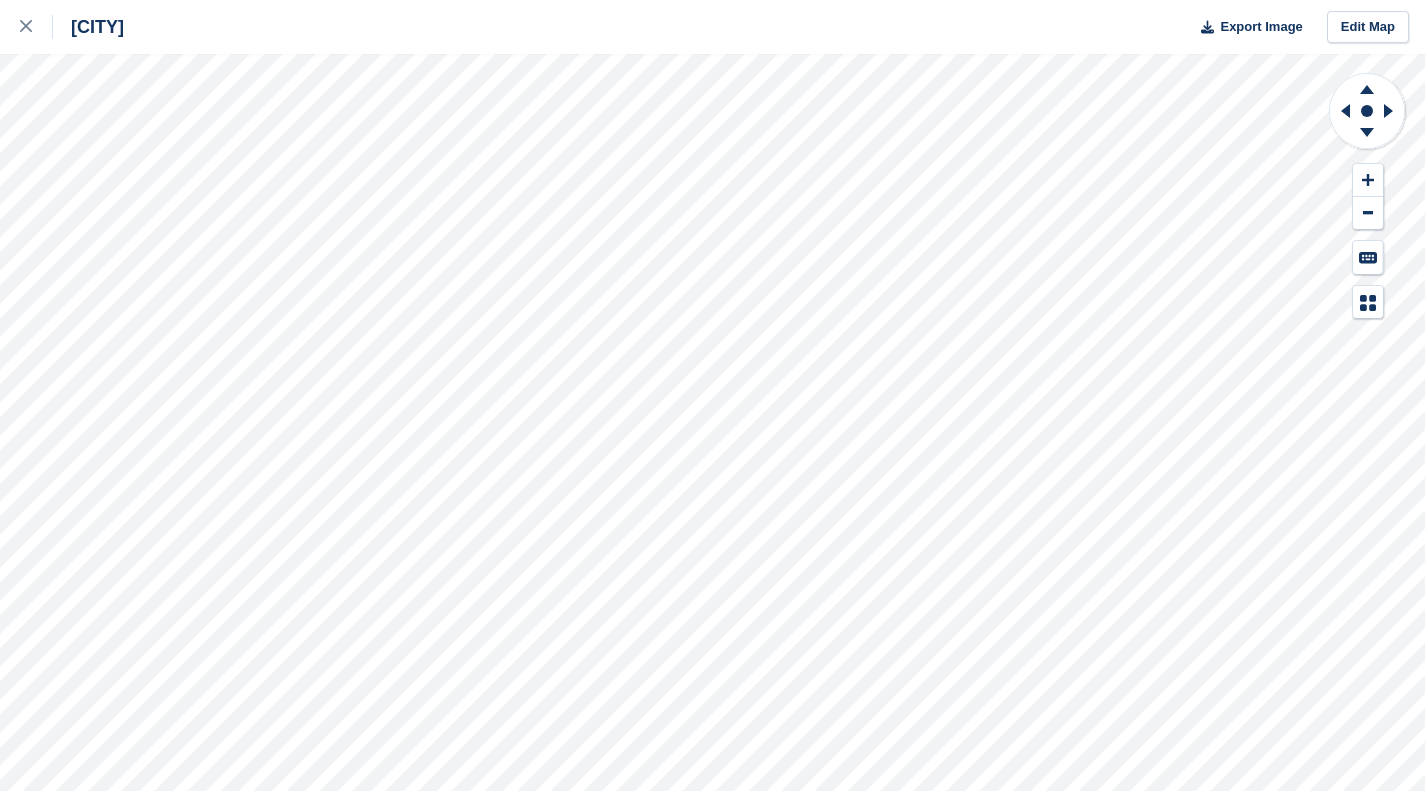 scroll, scrollTop: 0, scrollLeft: 0, axis: both 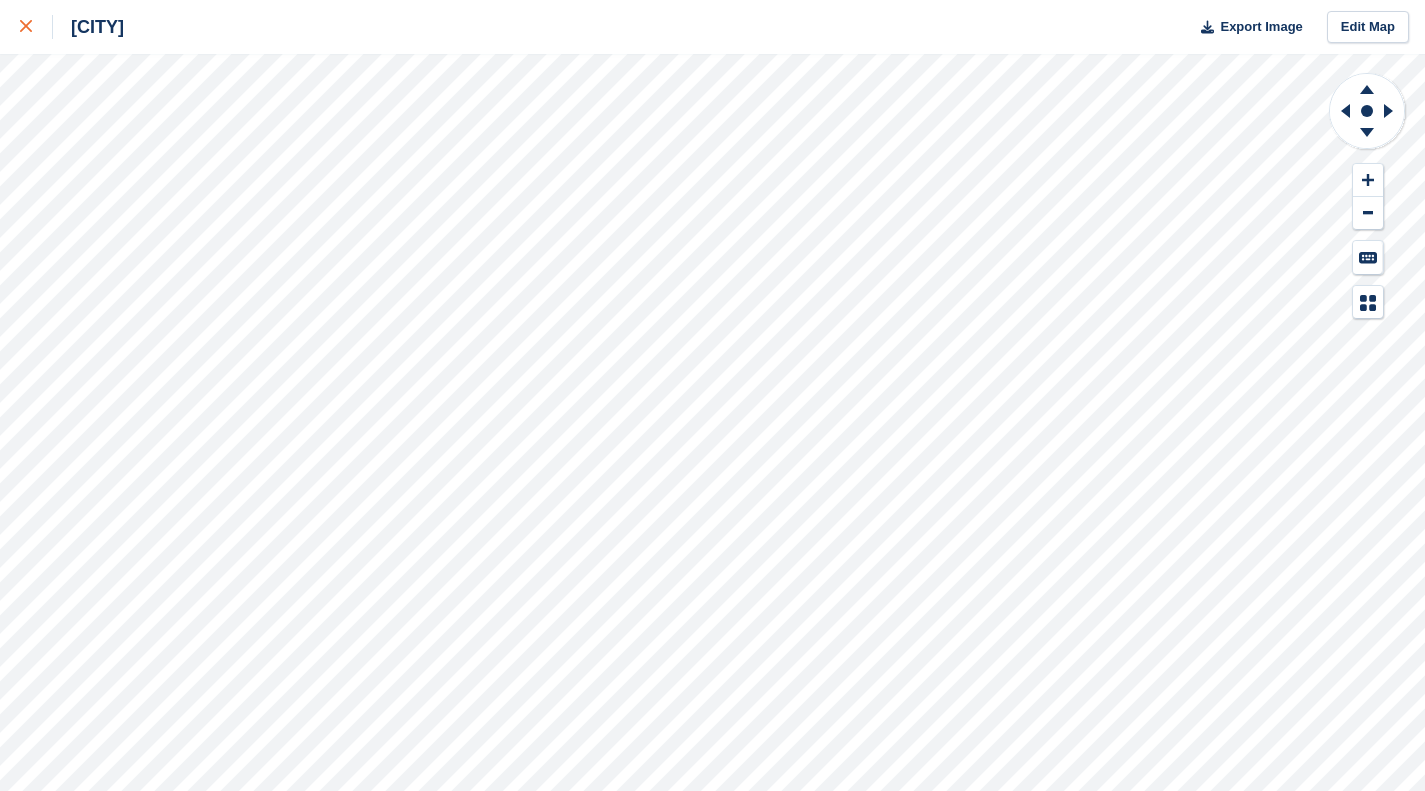 click at bounding box center (36, 27) 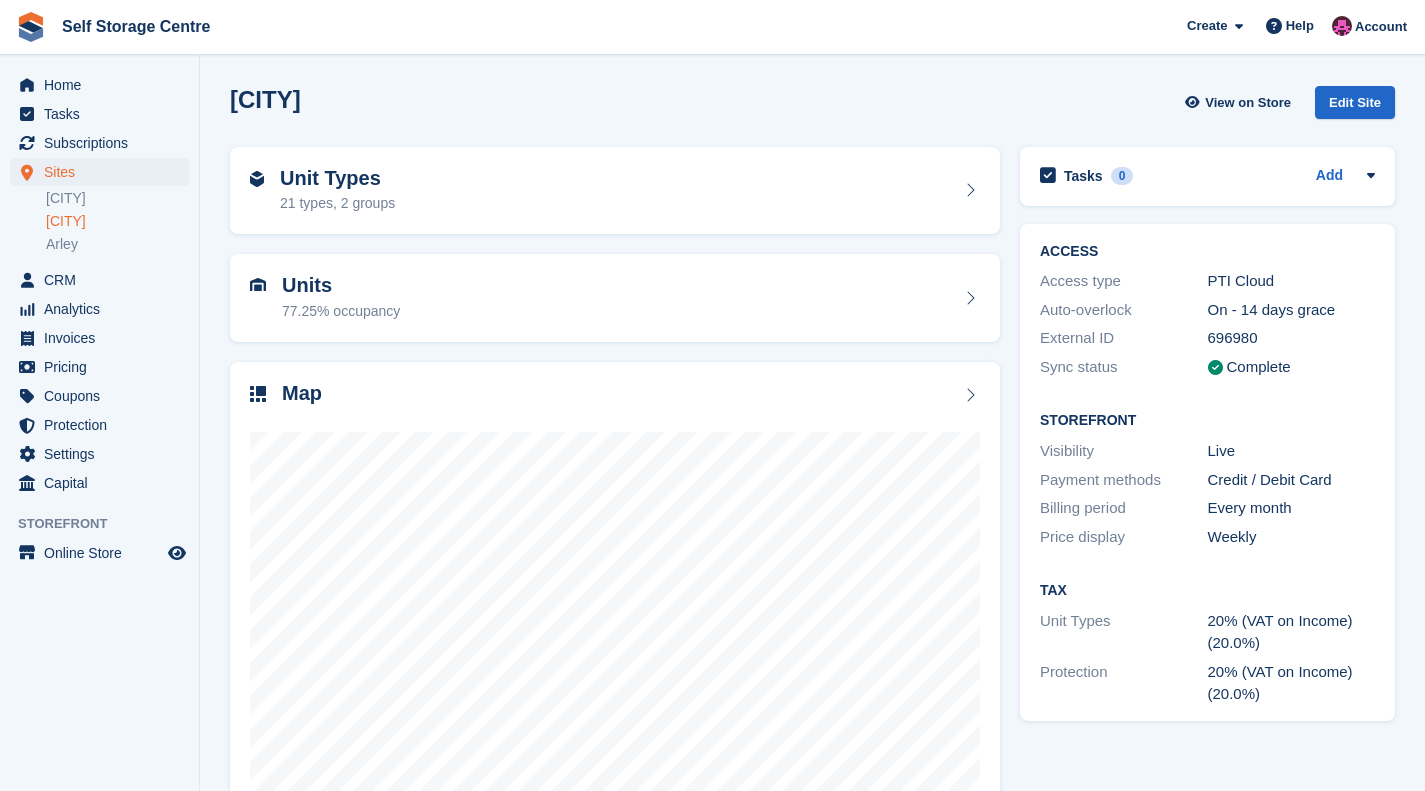 scroll, scrollTop: 0, scrollLeft: 0, axis: both 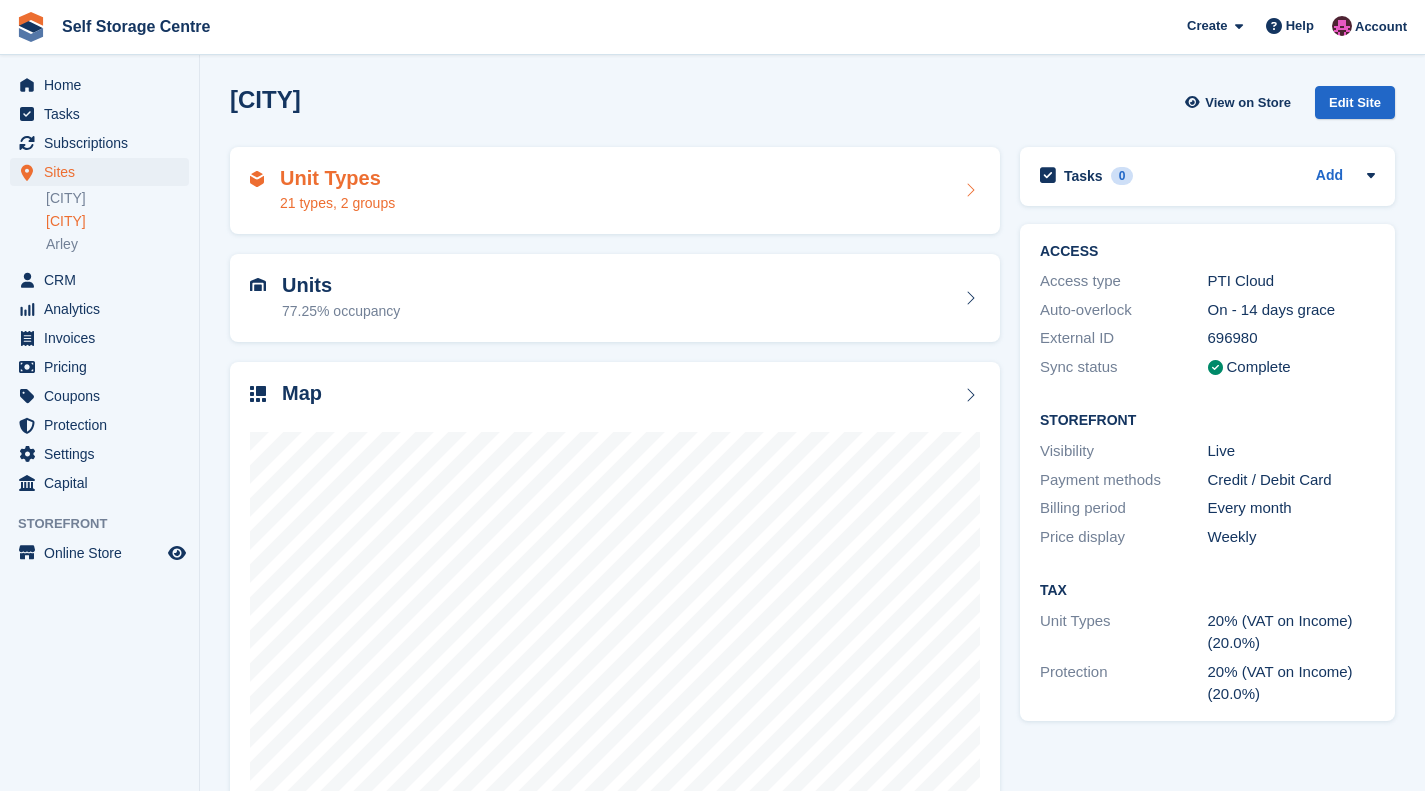 click on "Unit Types
21 types, 2 groups" at bounding box center (615, 191) 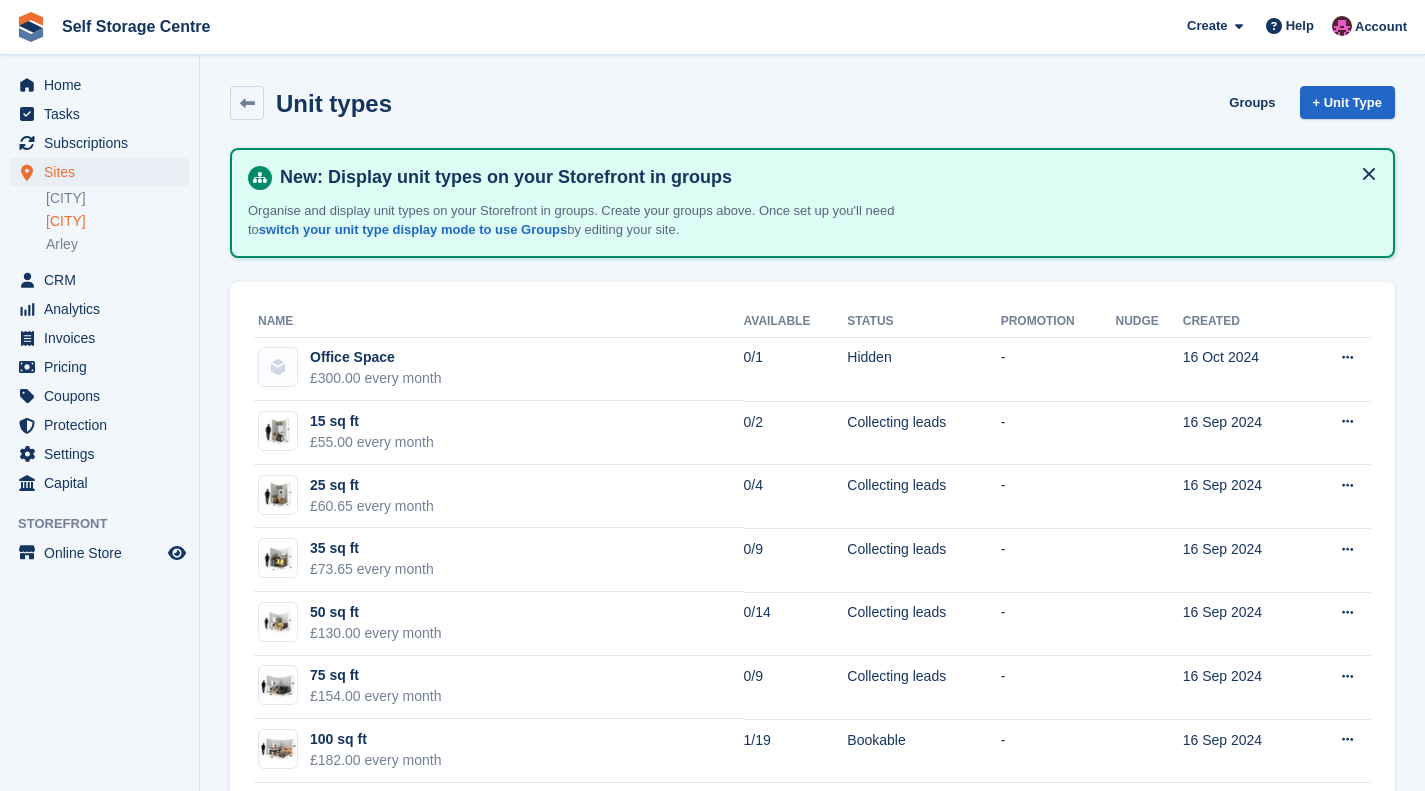 scroll, scrollTop: 0, scrollLeft: 0, axis: both 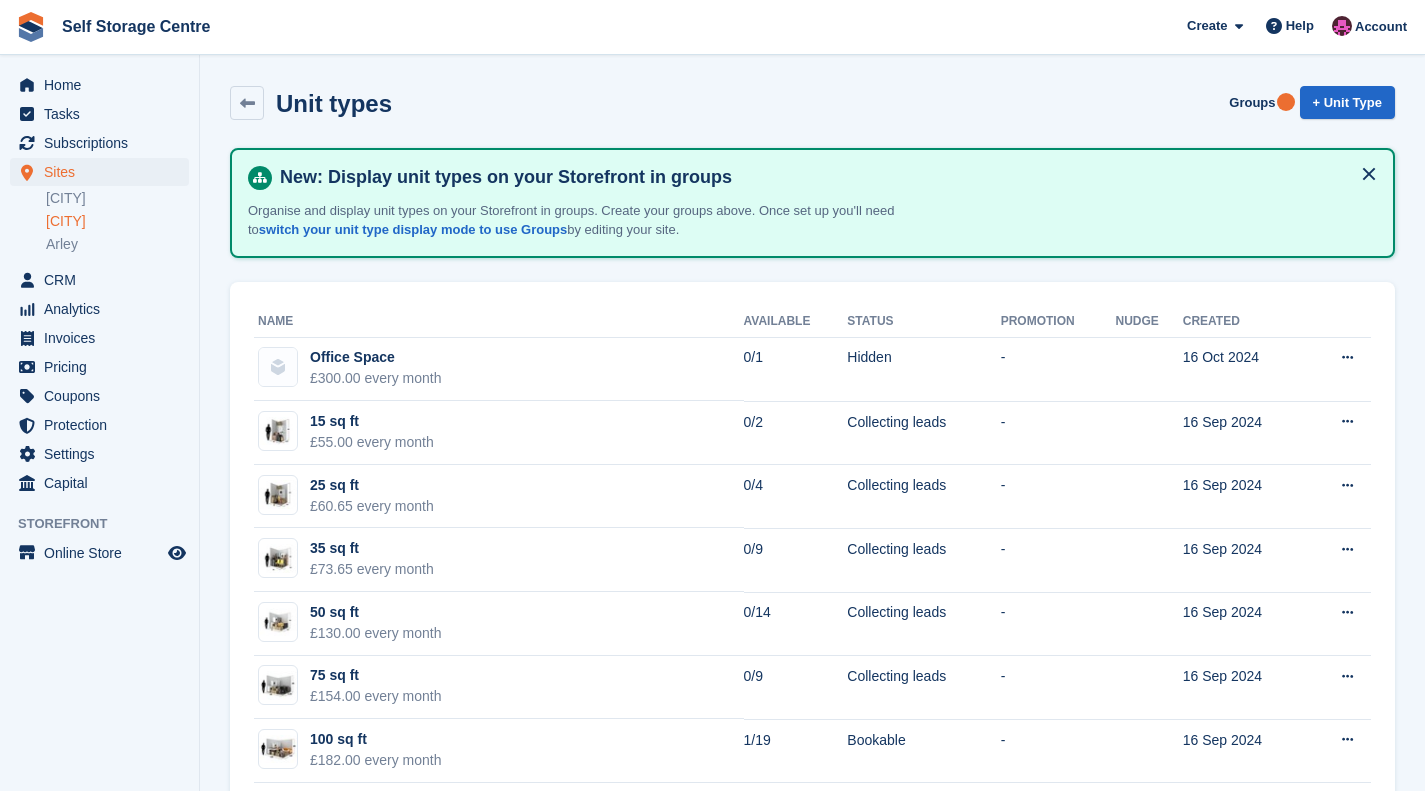click on "[CITY]" at bounding box center (117, 198) 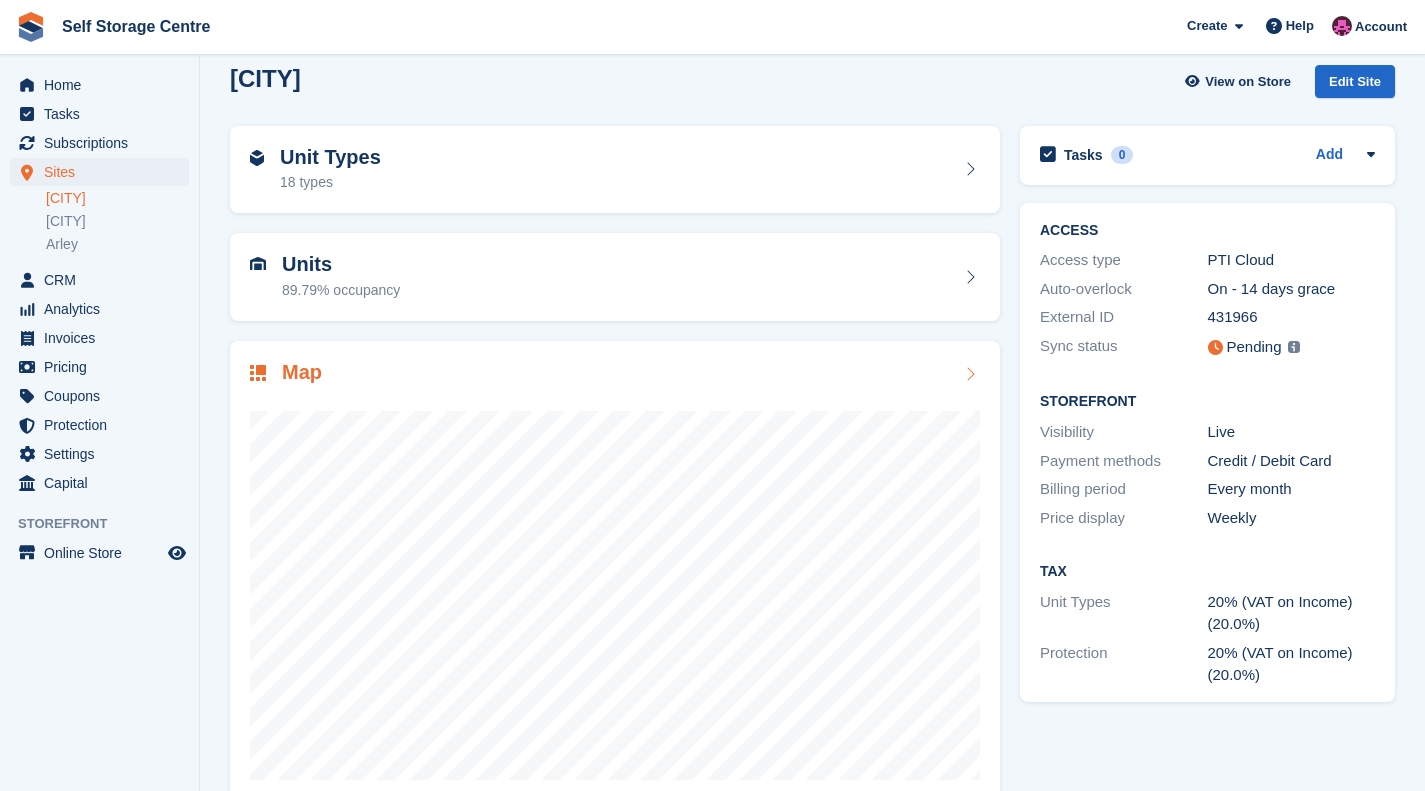 scroll, scrollTop: 0, scrollLeft: 0, axis: both 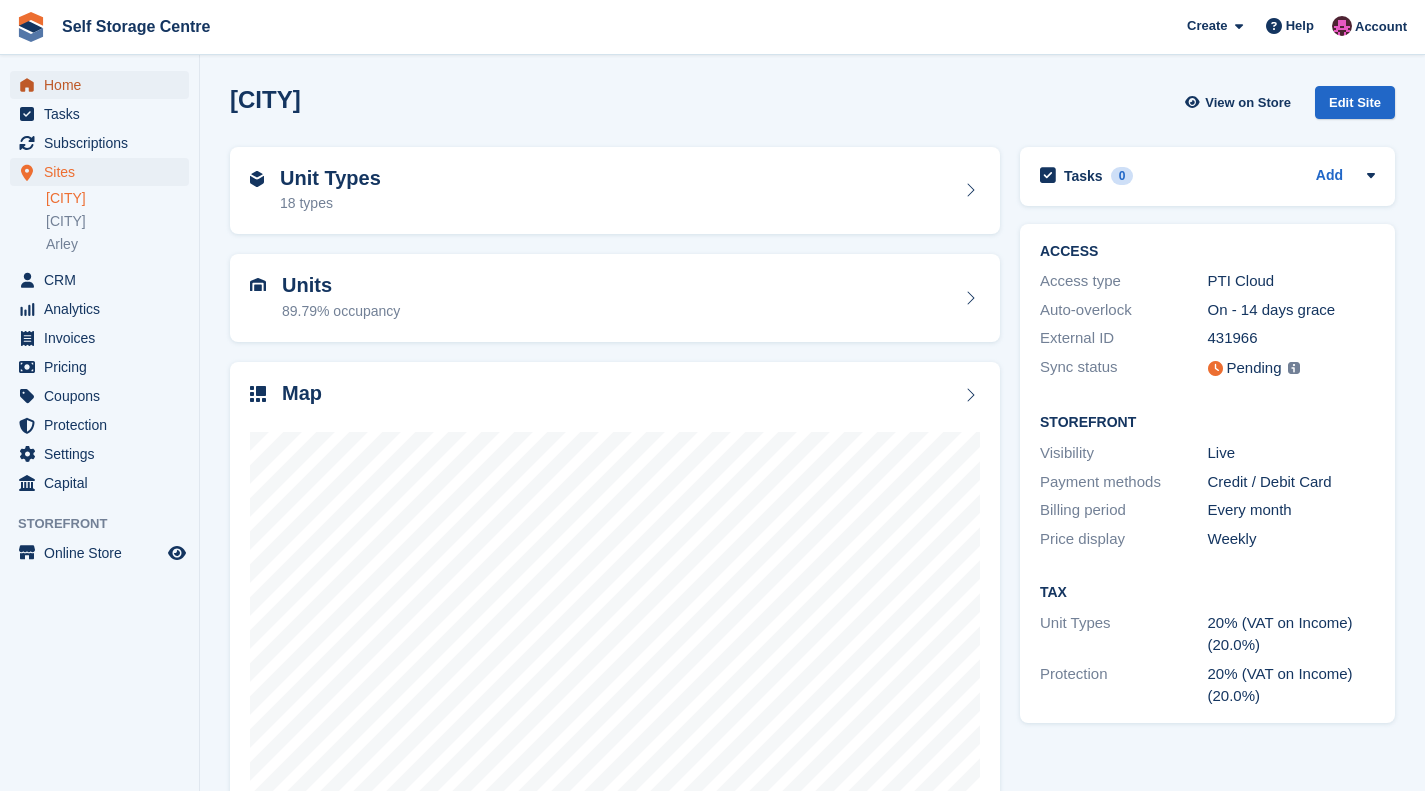 click on "Home" at bounding box center (104, 85) 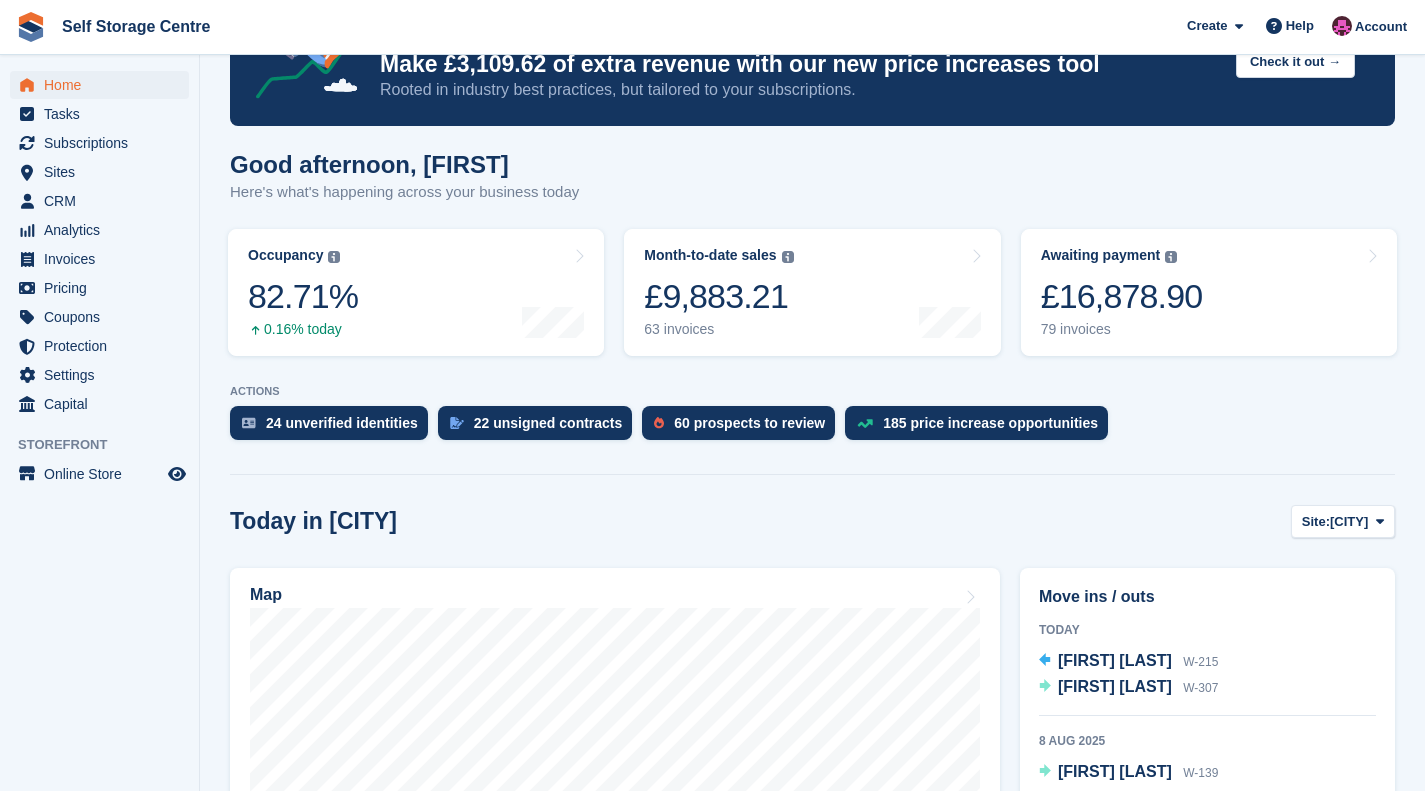 scroll, scrollTop: 66, scrollLeft: 0, axis: vertical 